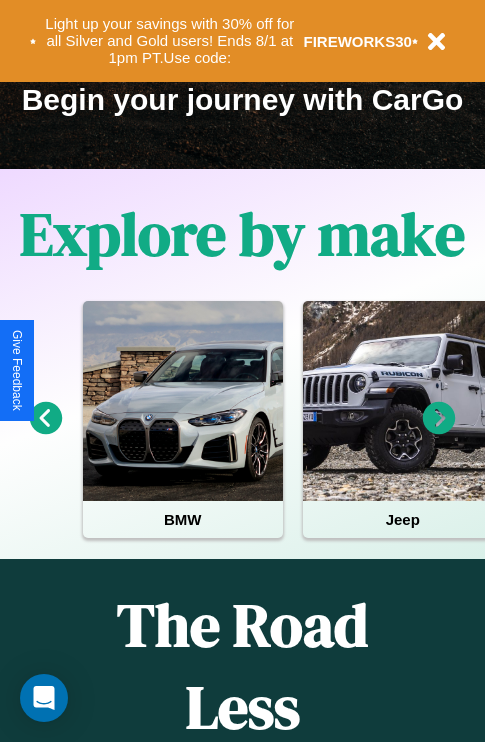 scroll, scrollTop: 308, scrollLeft: 0, axis: vertical 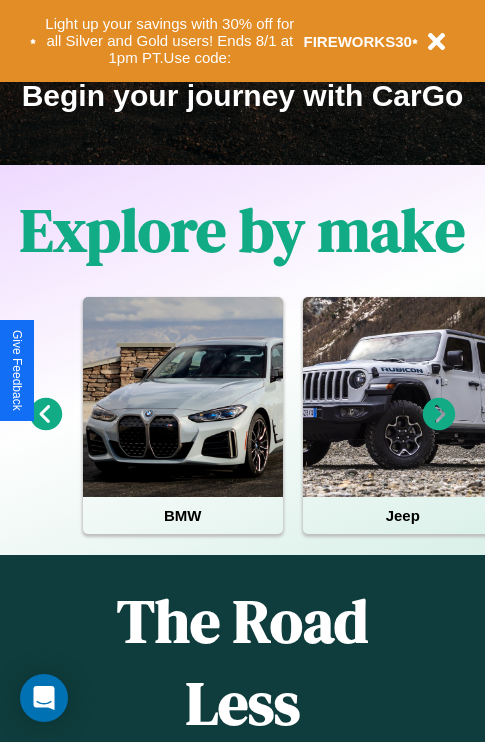 click 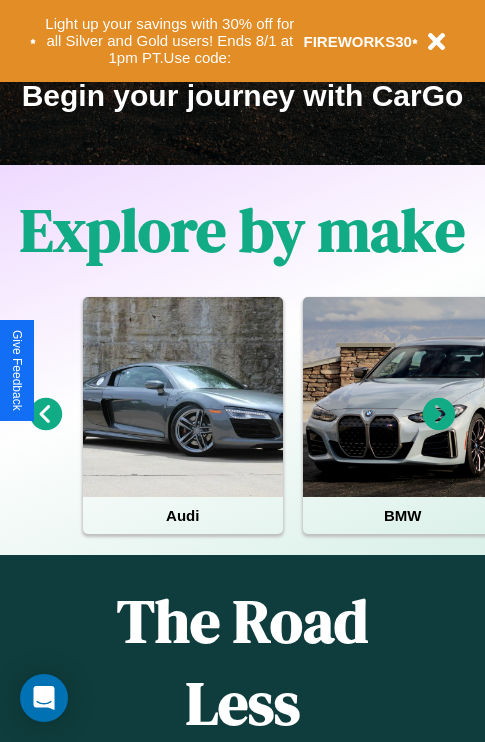 click 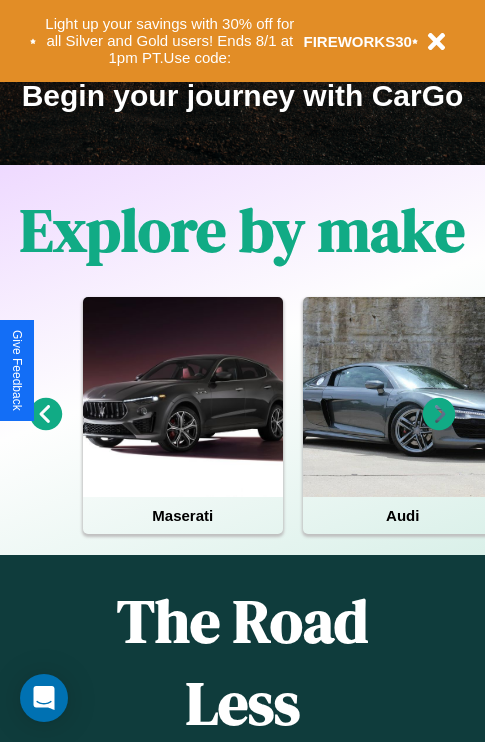 click 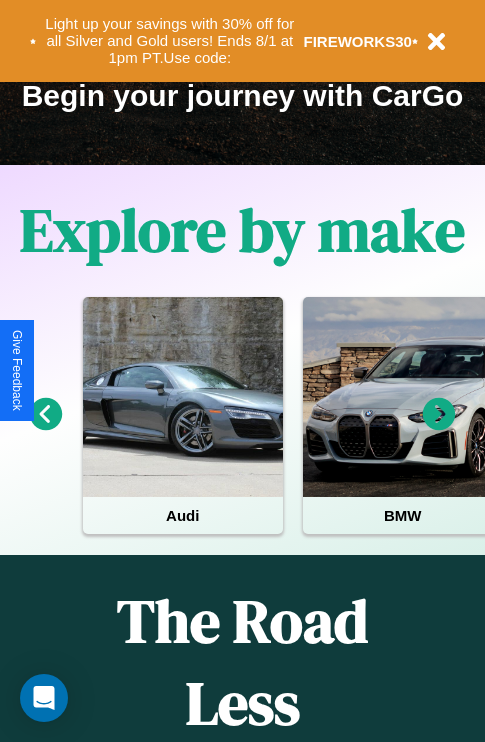 click 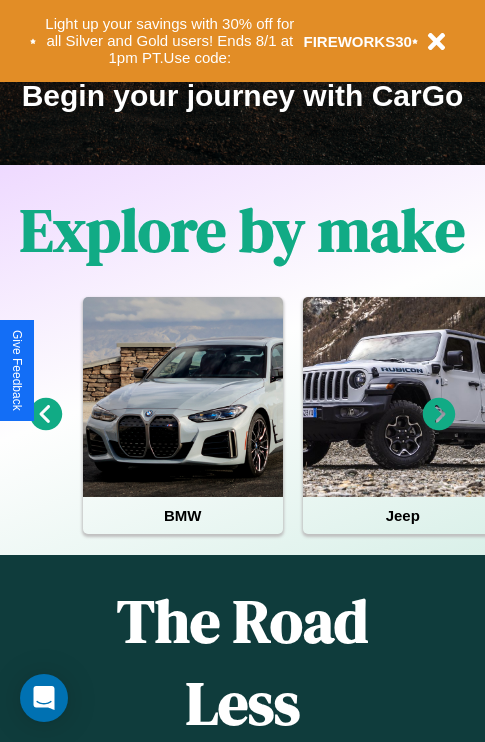 click 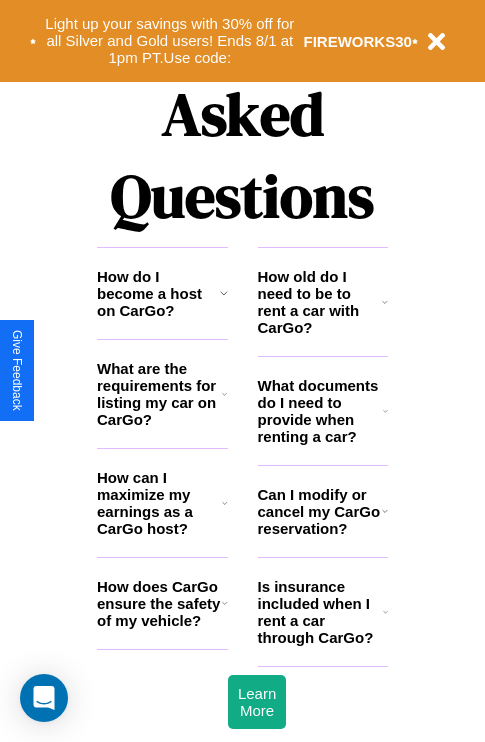scroll, scrollTop: 2423, scrollLeft: 0, axis: vertical 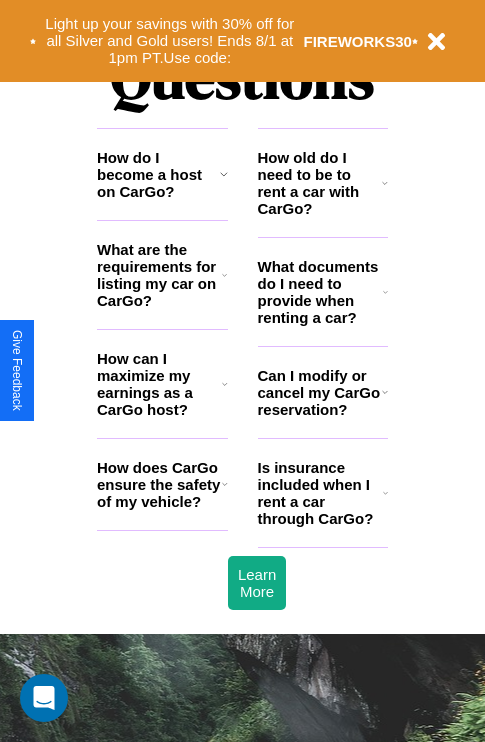 click on "What are the requirements for listing my car on CarGo?" at bounding box center (159, 275) 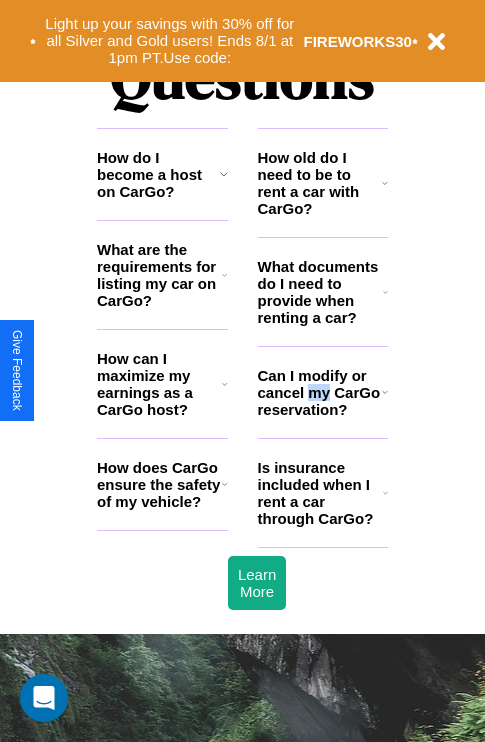 click on "Can I modify or cancel my CarGo reservation?" at bounding box center (320, 392) 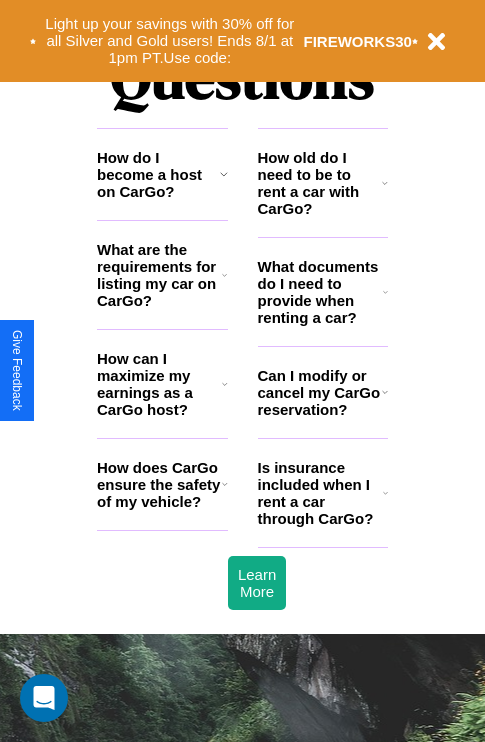 click 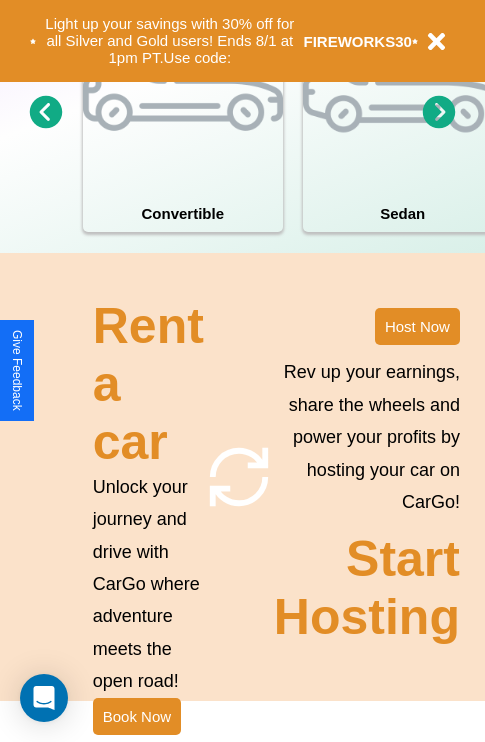 scroll, scrollTop: 1558, scrollLeft: 0, axis: vertical 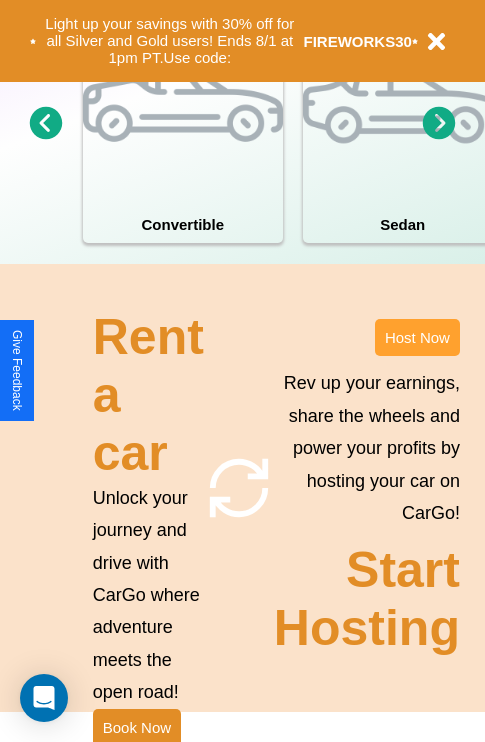 click on "Host Now" at bounding box center (417, 337) 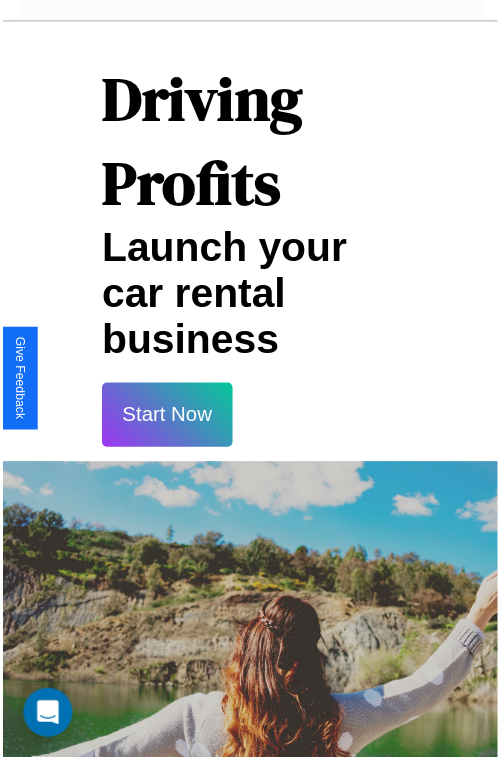 scroll, scrollTop: 35, scrollLeft: 0, axis: vertical 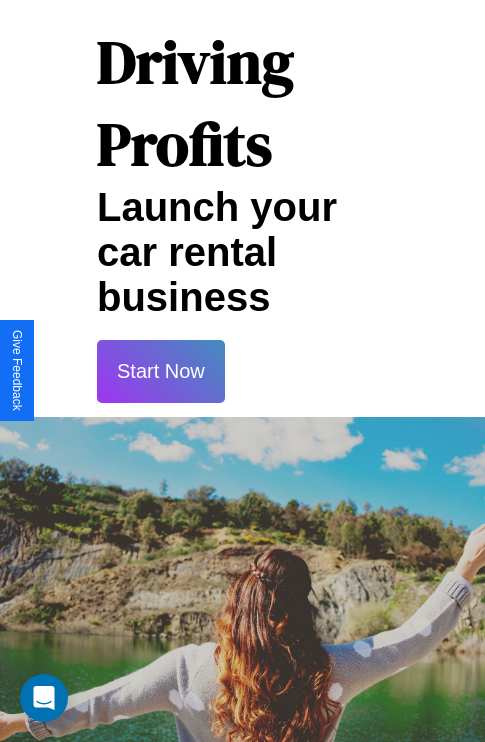 click on "Start Now" at bounding box center (161, 371) 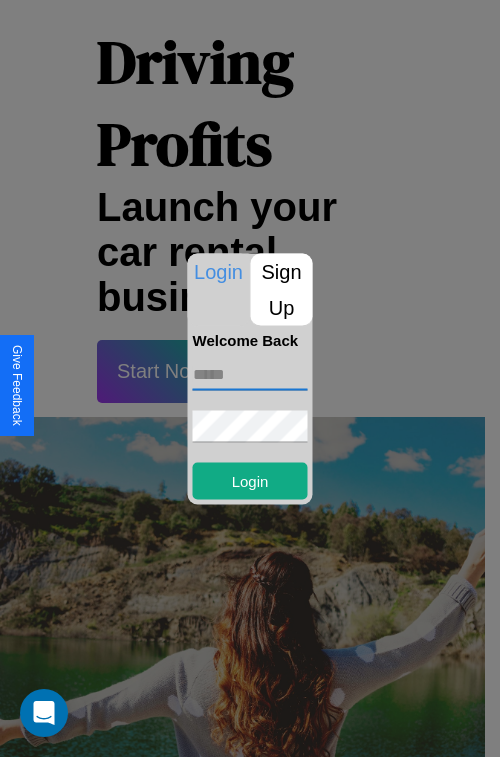 click at bounding box center (250, 374) 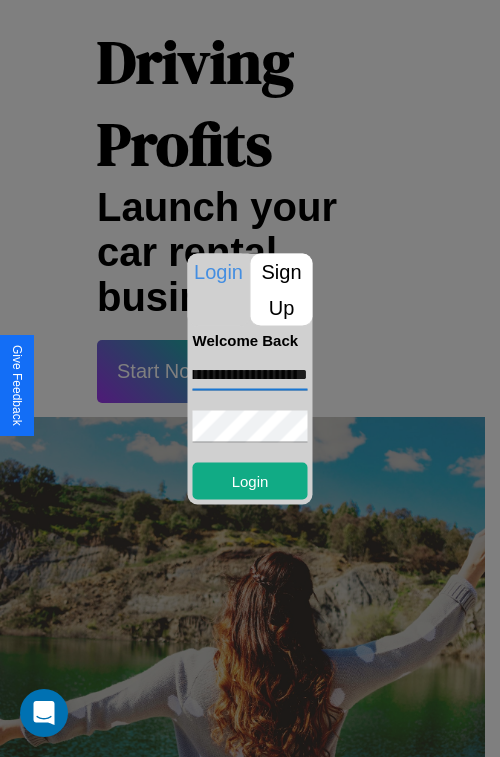 scroll, scrollTop: 0, scrollLeft: 88, axis: horizontal 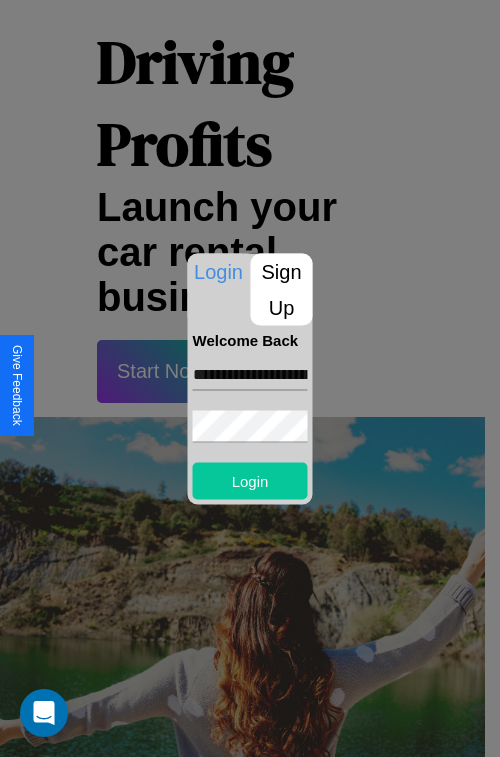 click on "Login" at bounding box center (250, 480) 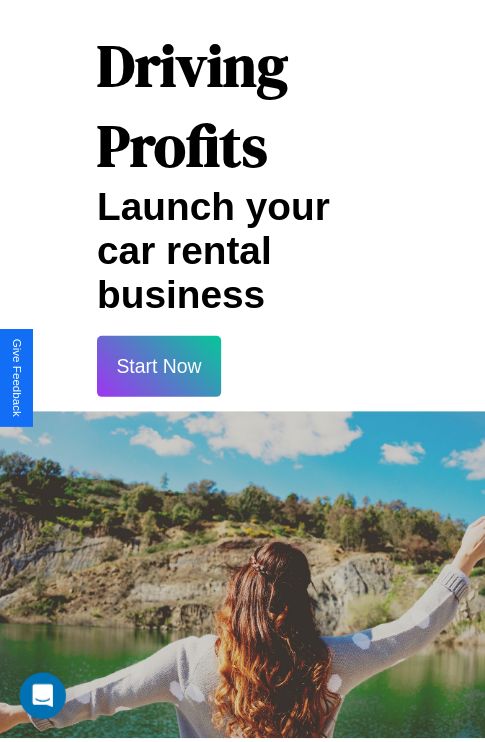 scroll, scrollTop: 37, scrollLeft: 0, axis: vertical 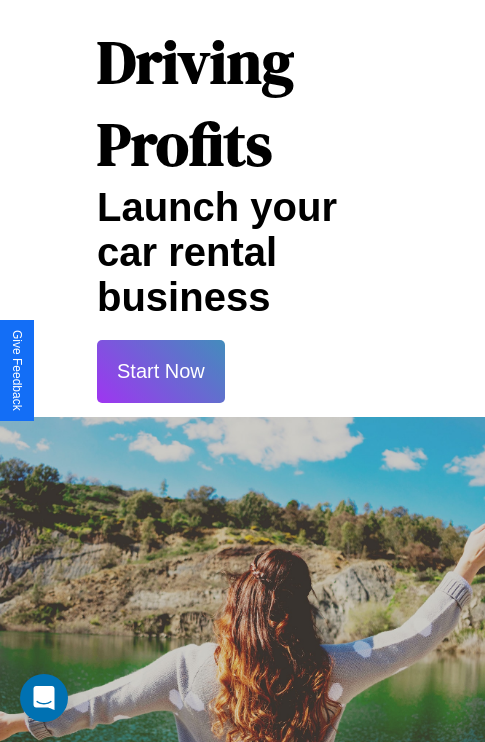 click on "Start Now" at bounding box center (161, 371) 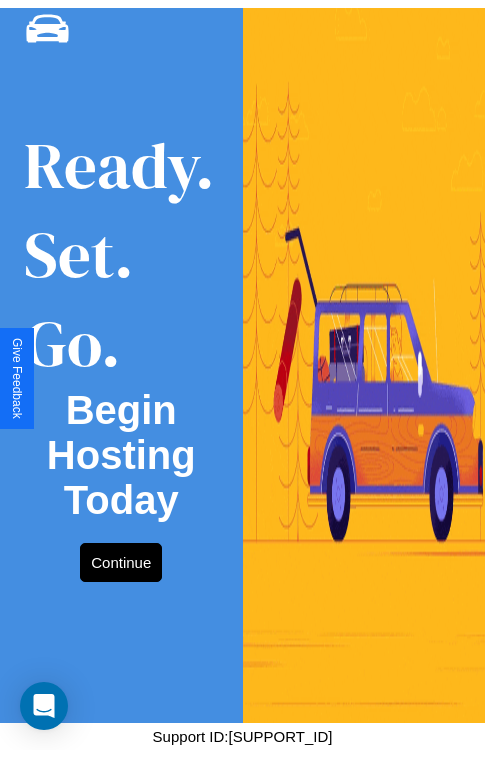 scroll, scrollTop: 0, scrollLeft: 0, axis: both 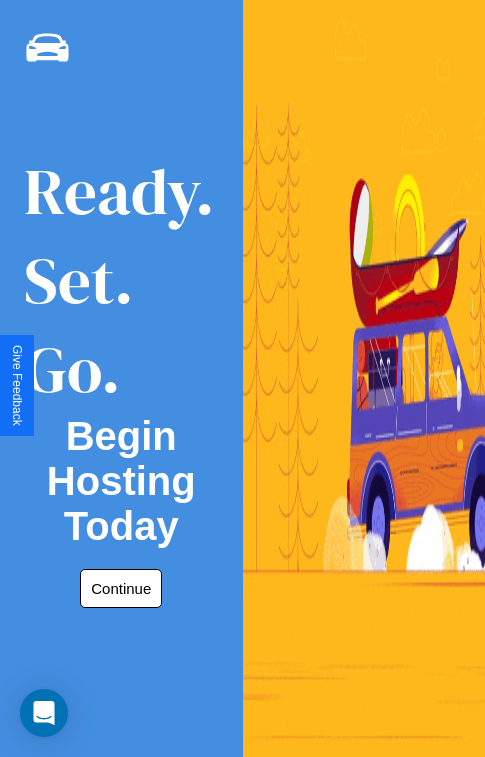 click on "Continue" at bounding box center (121, 588) 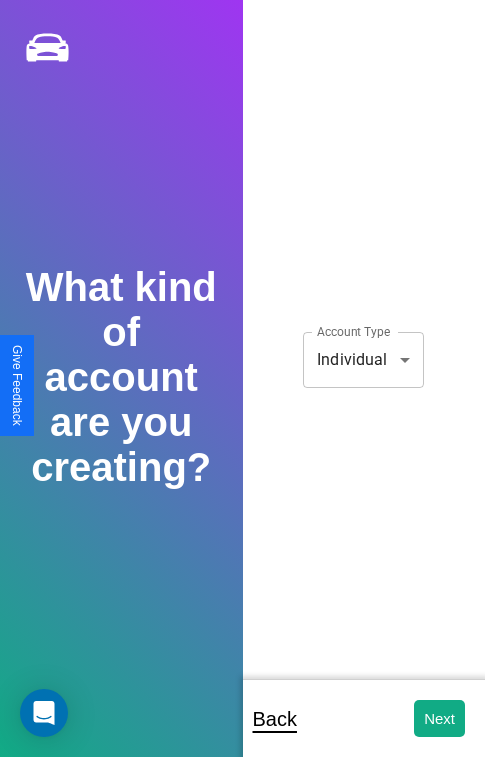 click on "**********" at bounding box center [242, 392] 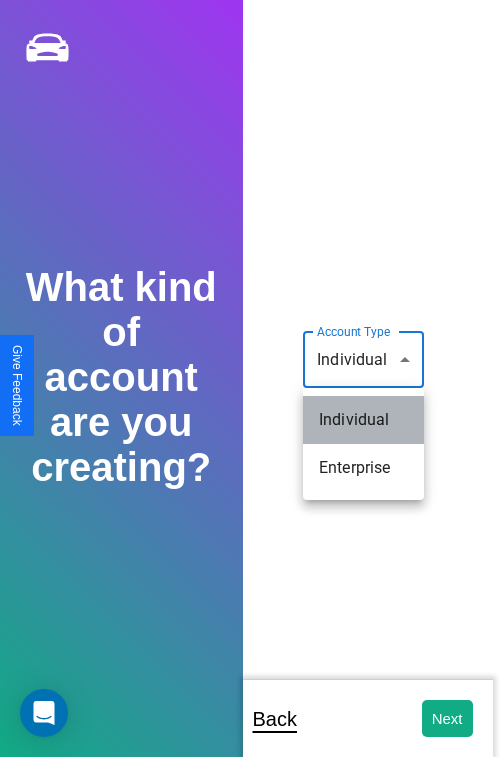 click on "Individual" at bounding box center (363, 420) 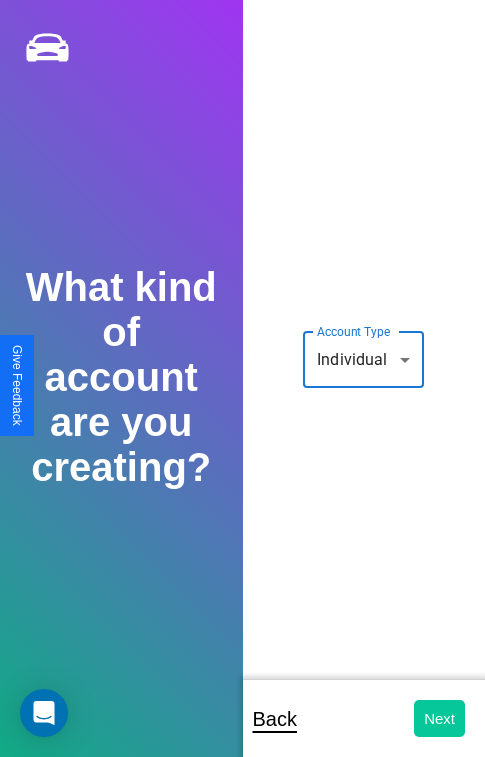 click on "Next" at bounding box center [439, 718] 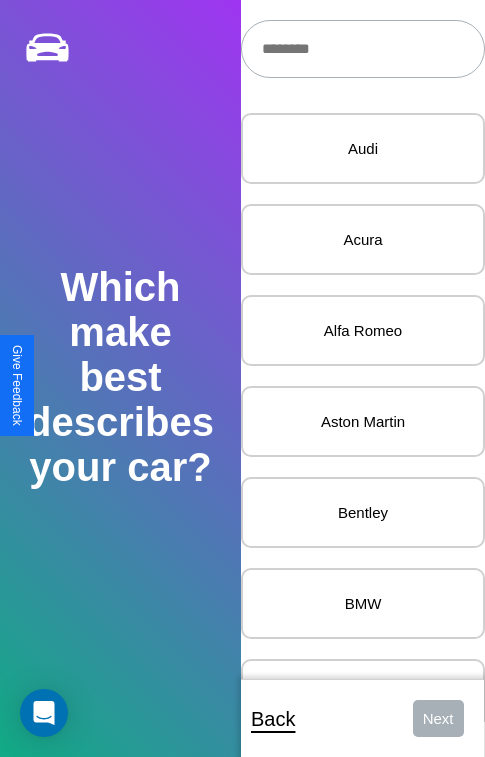 scroll, scrollTop: 27, scrollLeft: 0, axis: vertical 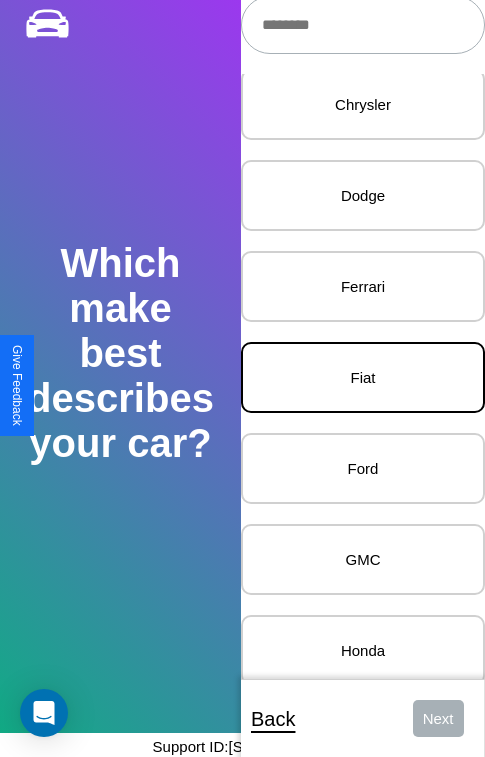click on "Fiat" at bounding box center [363, 377] 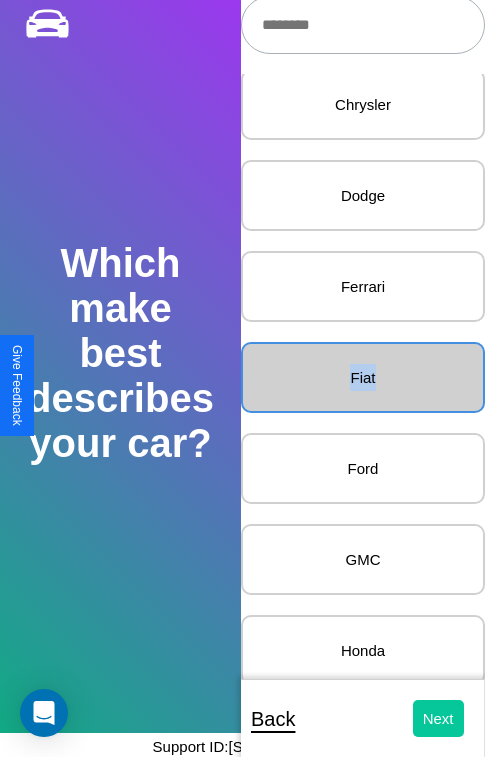 click on "Next" at bounding box center [438, 718] 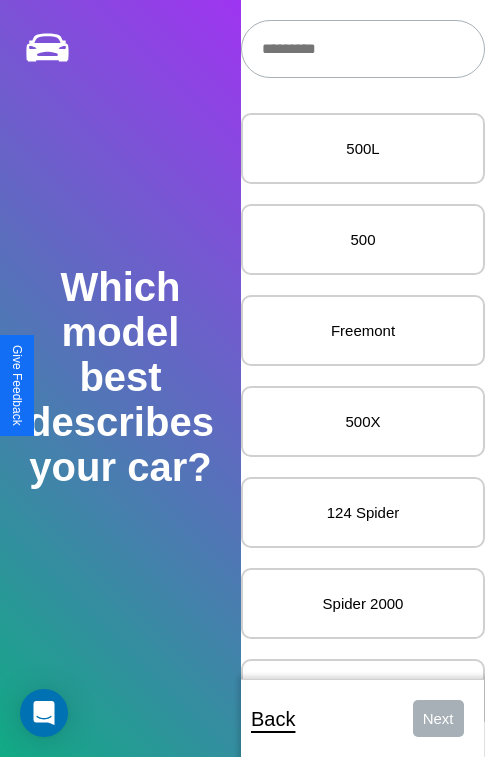 scroll, scrollTop: 27, scrollLeft: 0, axis: vertical 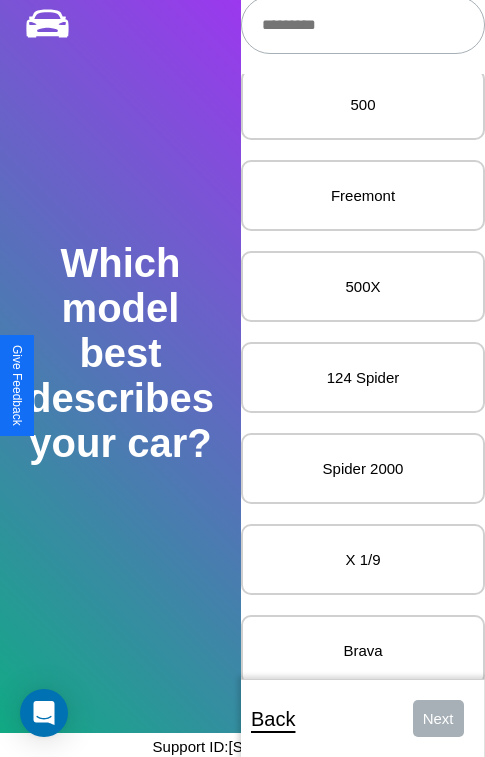 click on "124 Spider" at bounding box center [363, 377] 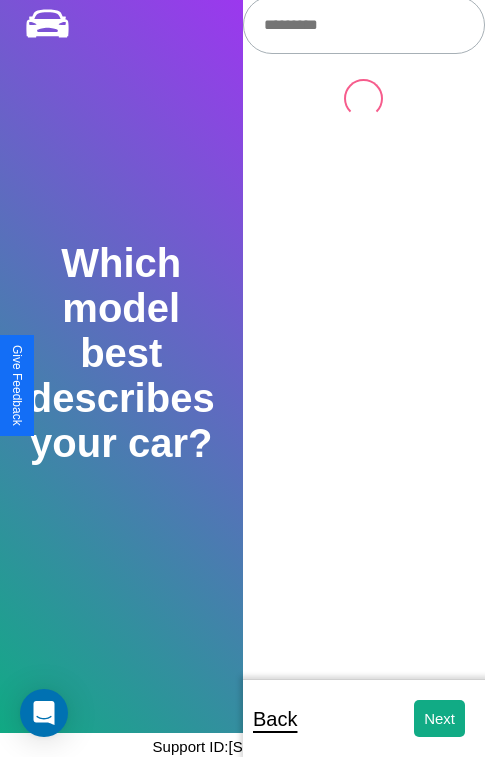 scroll, scrollTop: 0, scrollLeft: 0, axis: both 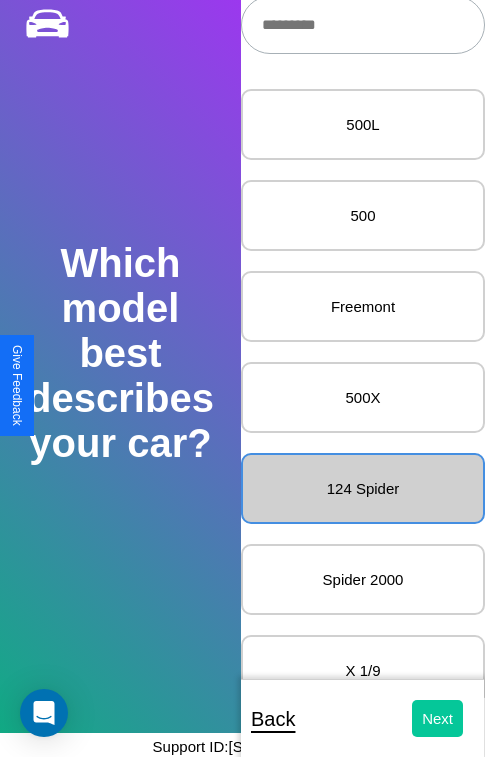 click on "Next" at bounding box center [438, 718] 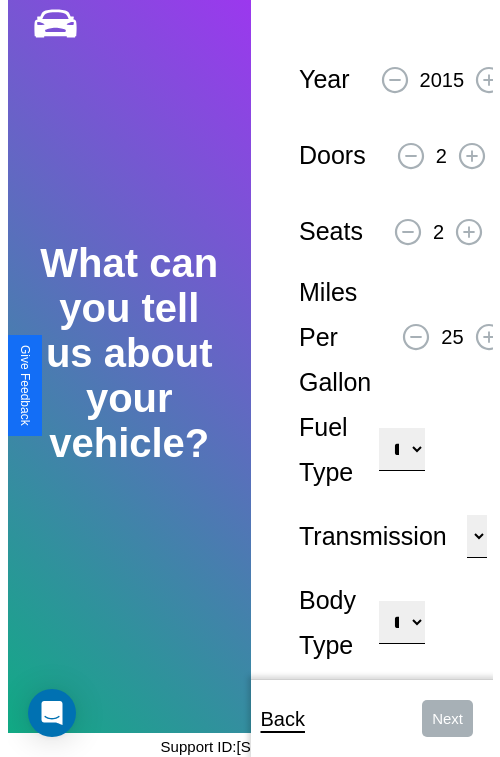 scroll, scrollTop: 0, scrollLeft: 0, axis: both 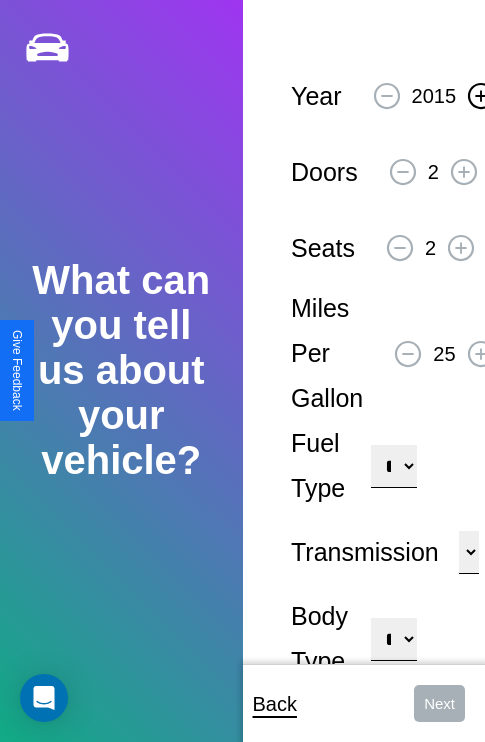 click 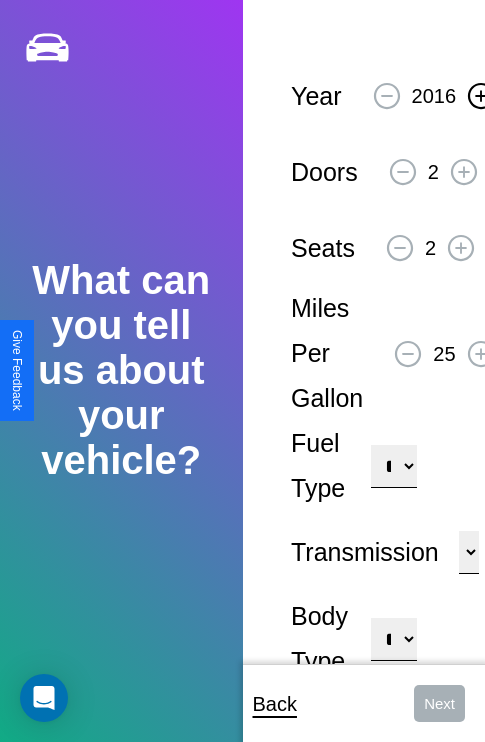 click 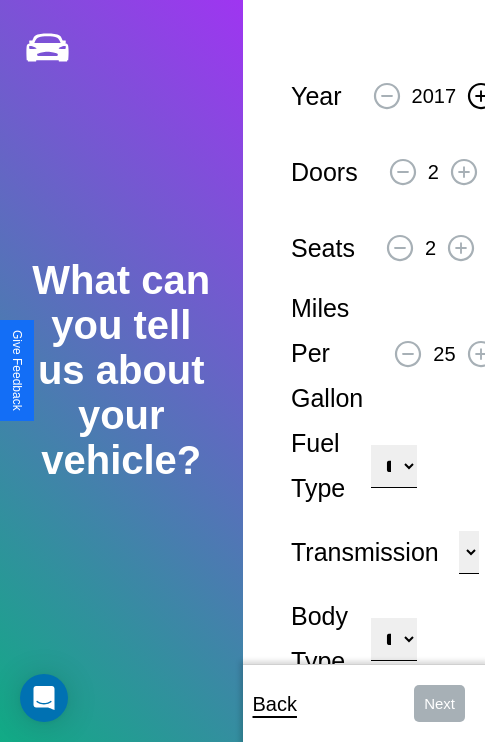 click 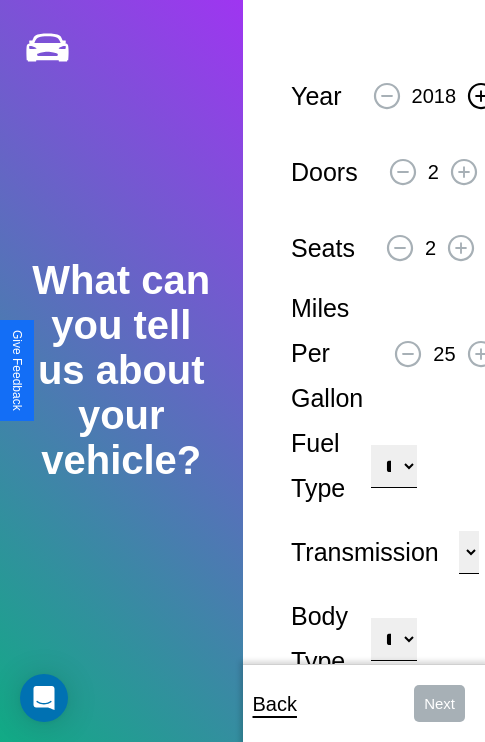click 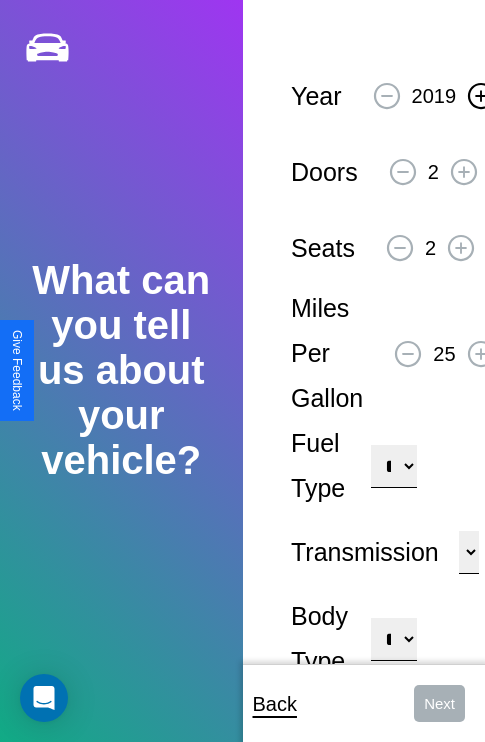 click 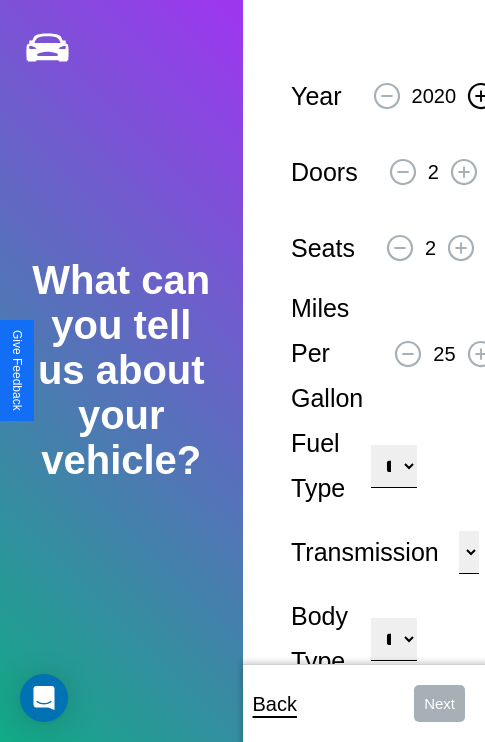 click 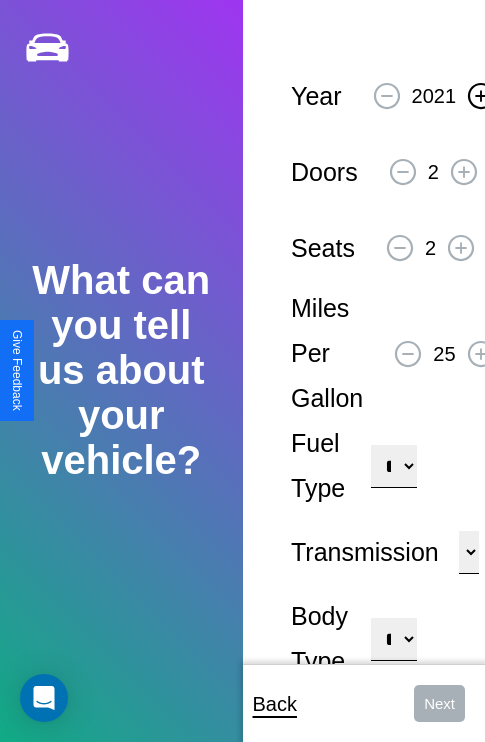 click 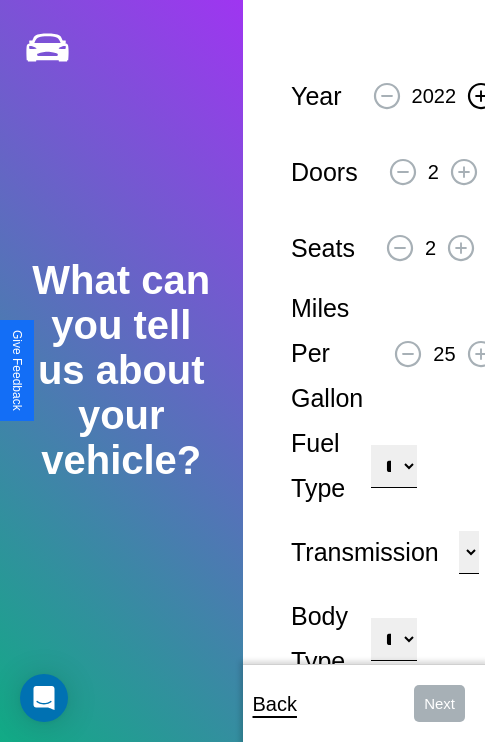 click 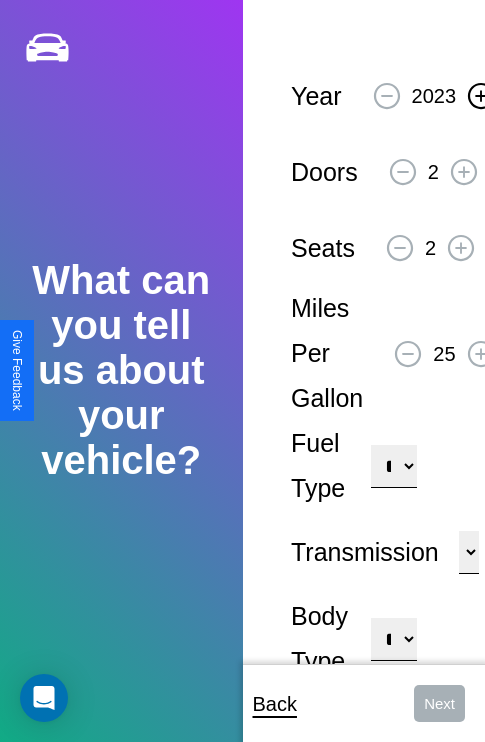 click 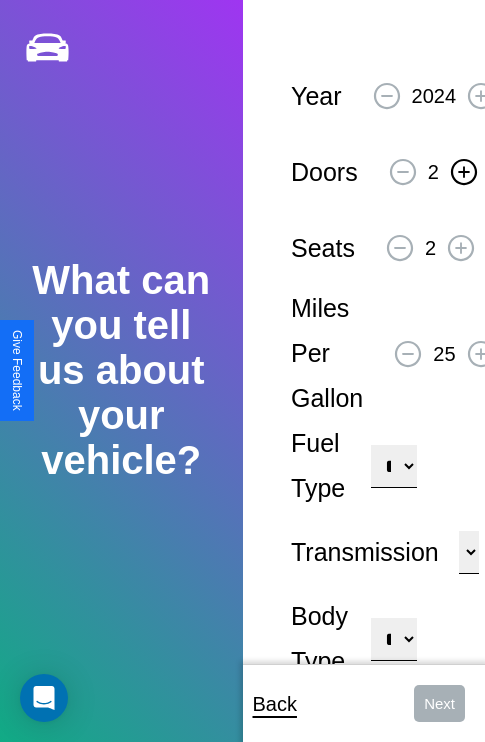click 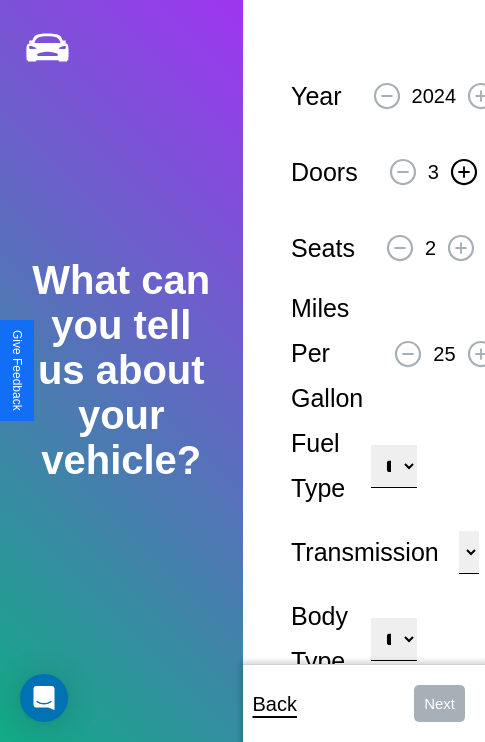 click 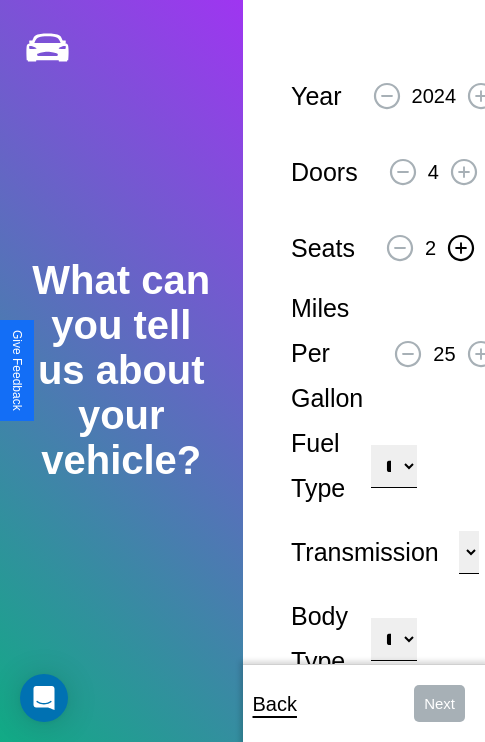 click 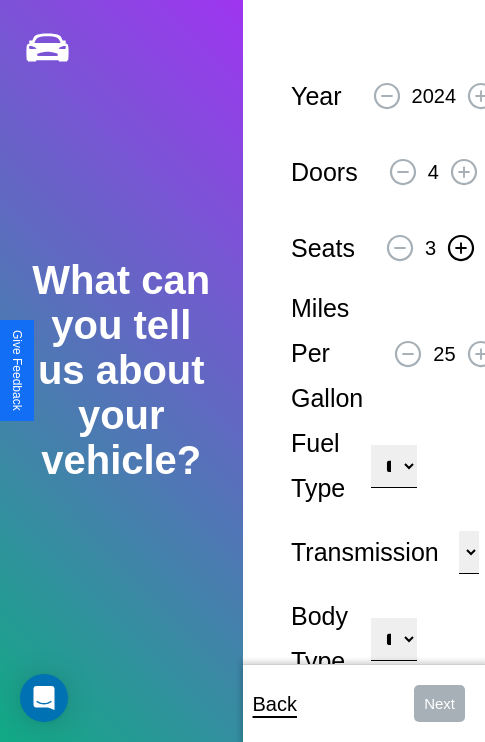 click 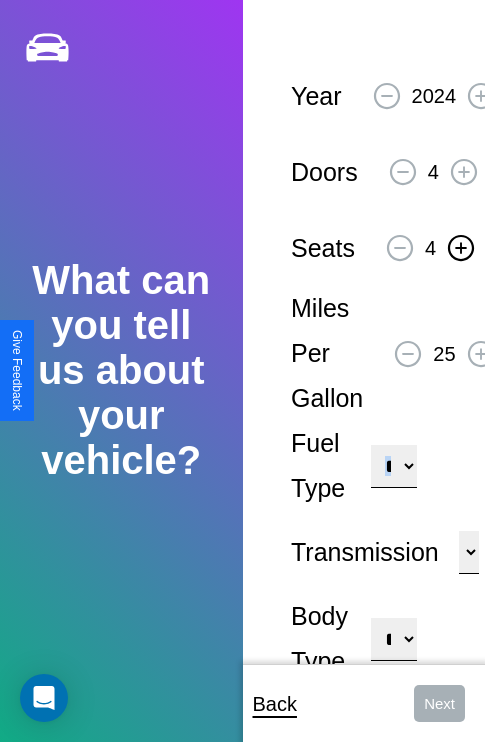 click on "**********" at bounding box center (393, 466) 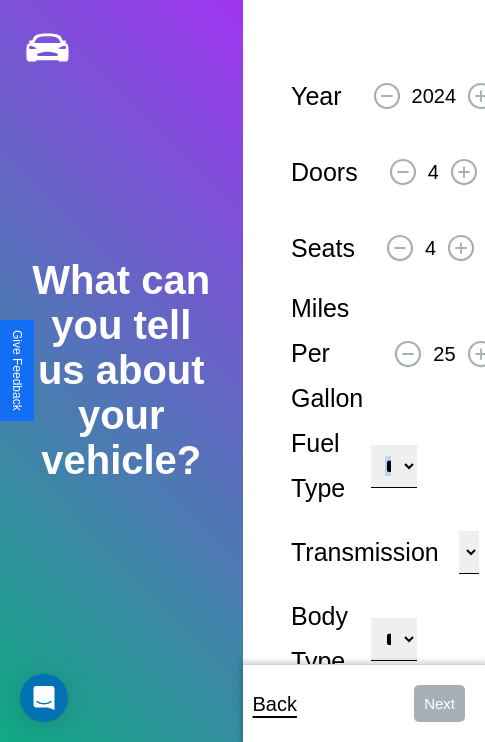 select on "**********" 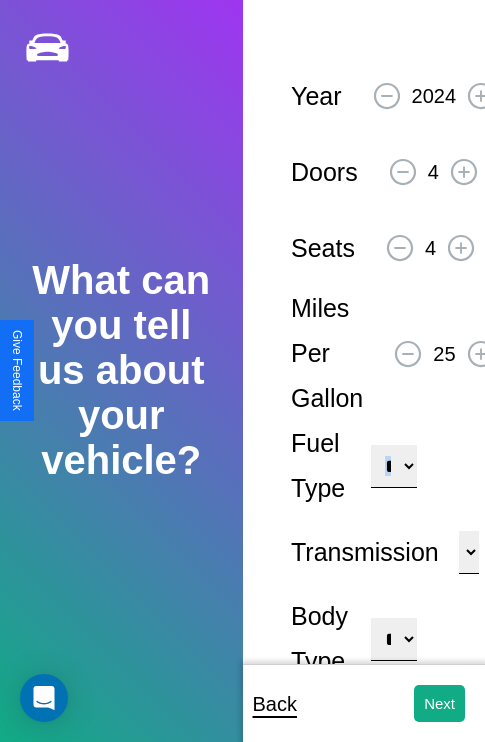 click on "**********" at bounding box center [393, 639] 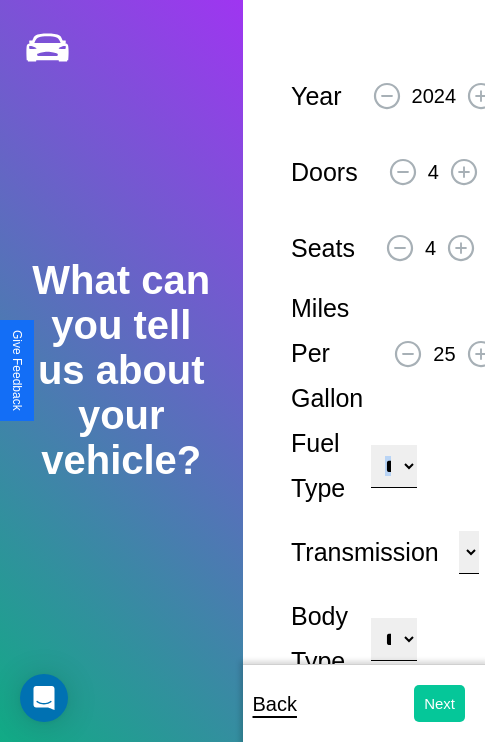 click on "Next" at bounding box center [439, 703] 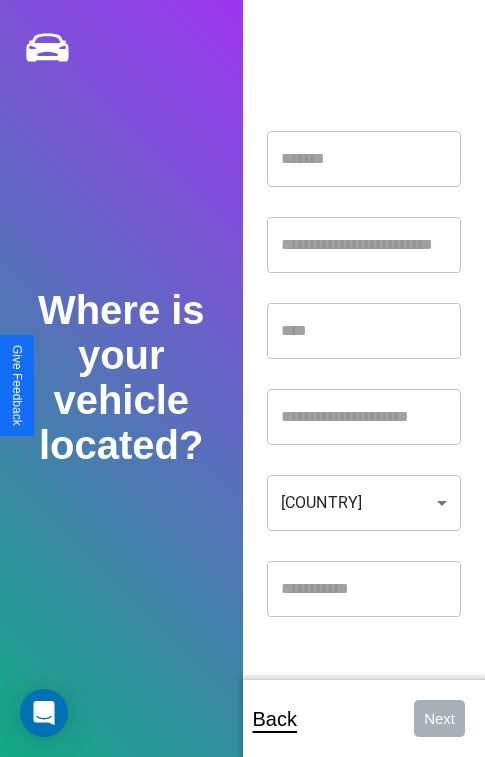 click at bounding box center (364, 159) 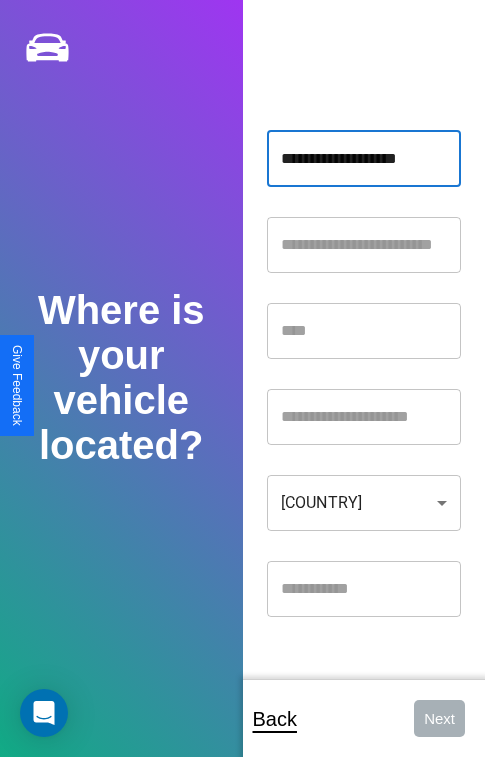 type on "**********" 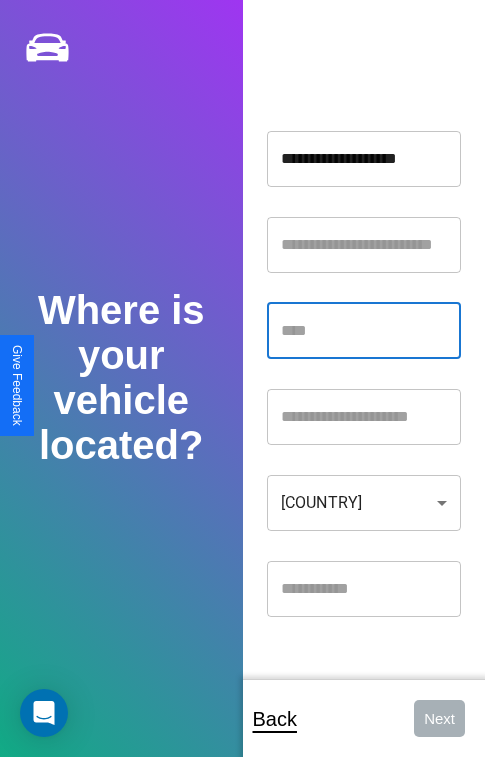 click at bounding box center (364, 331) 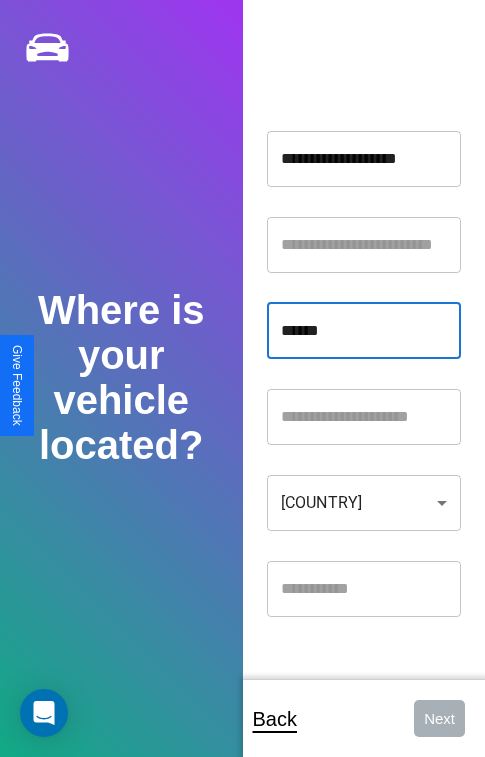 type on "******" 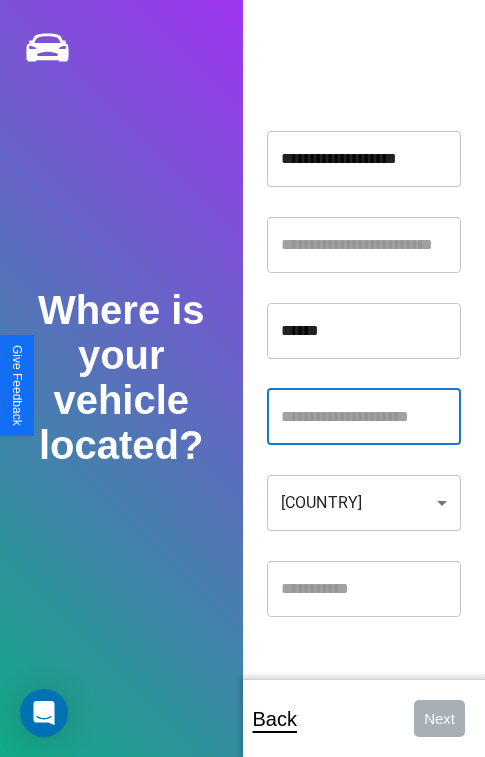 click at bounding box center (364, 417) 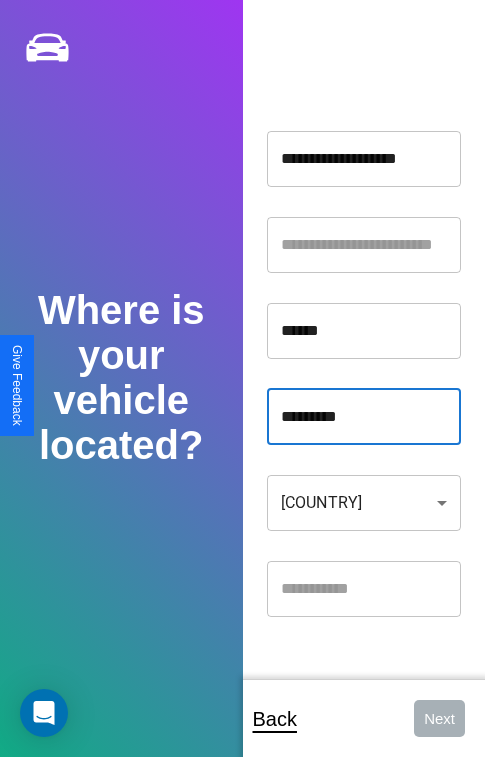 type on "*********" 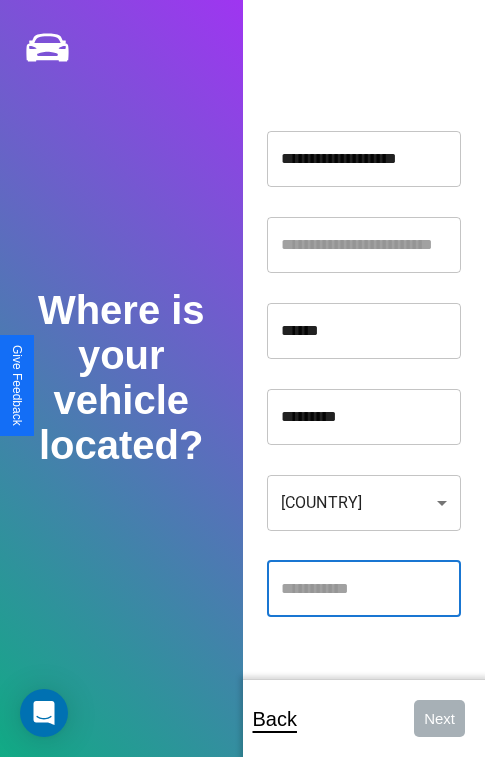 click at bounding box center (364, 589) 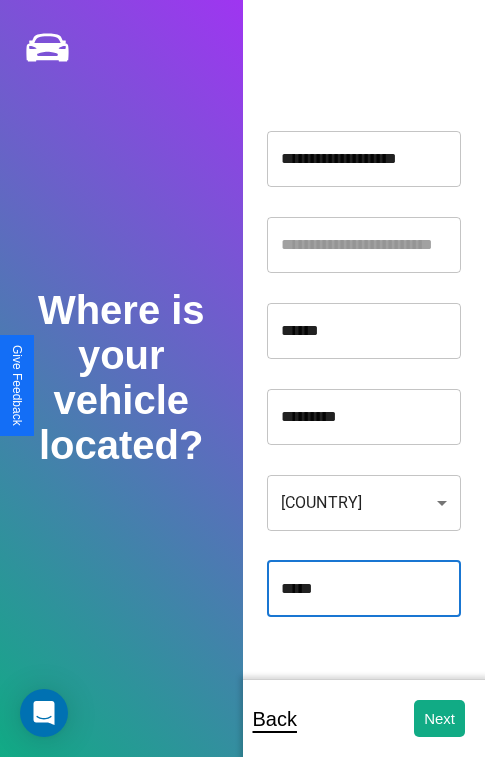 type on "*****" 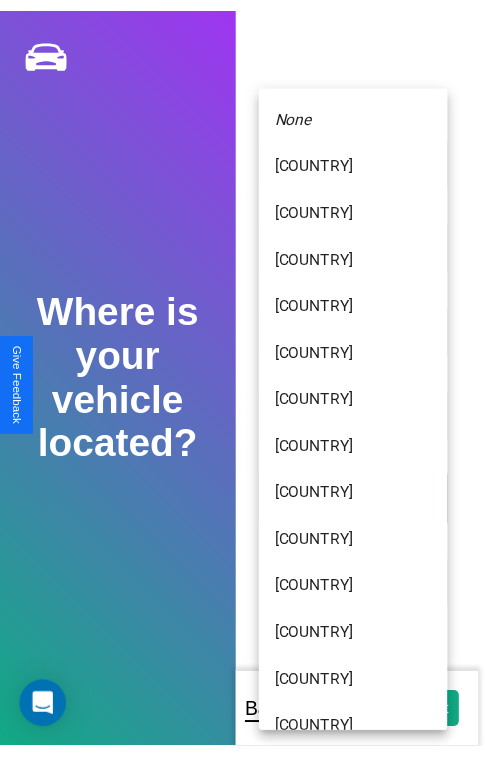 scroll, scrollTop: 459, scrollLeft: 0, axis: vertical 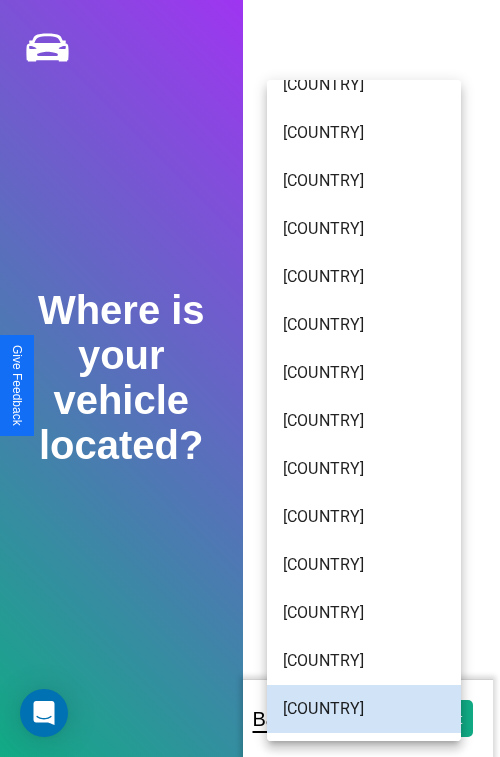 click on "[COUNTRY]" at bounding box center (364, 133) 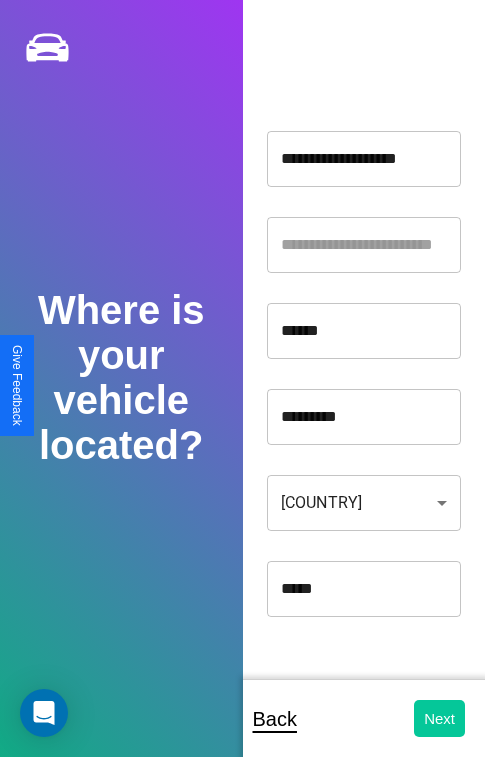 click on "Next" at bounding box center [439, 718] 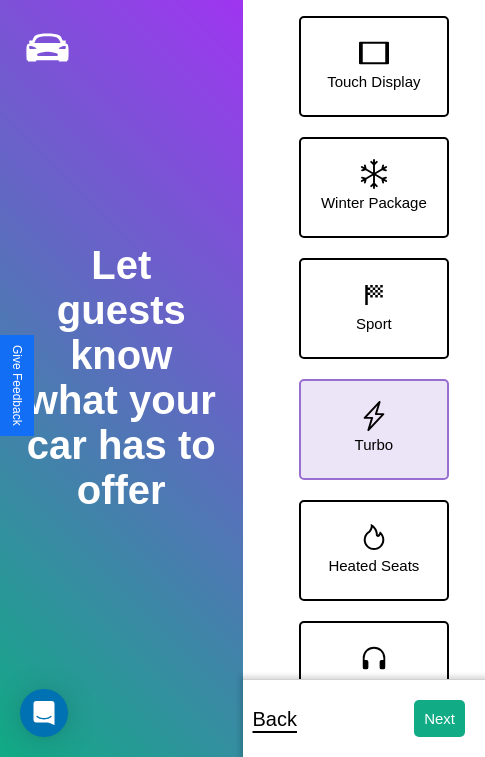 click 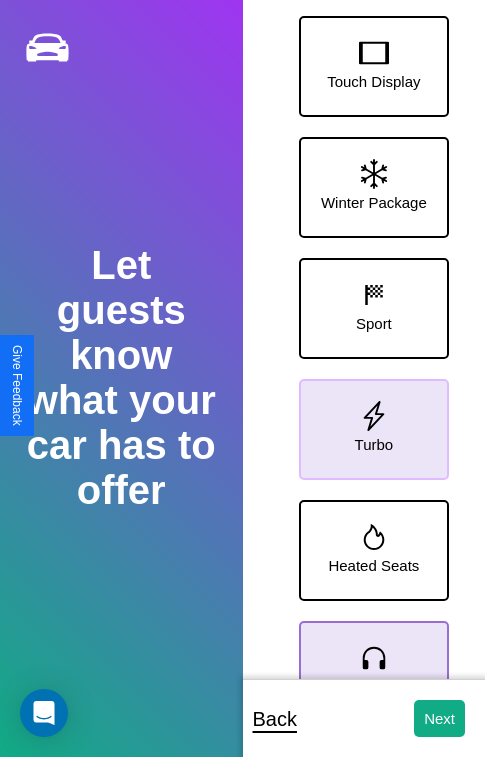 click 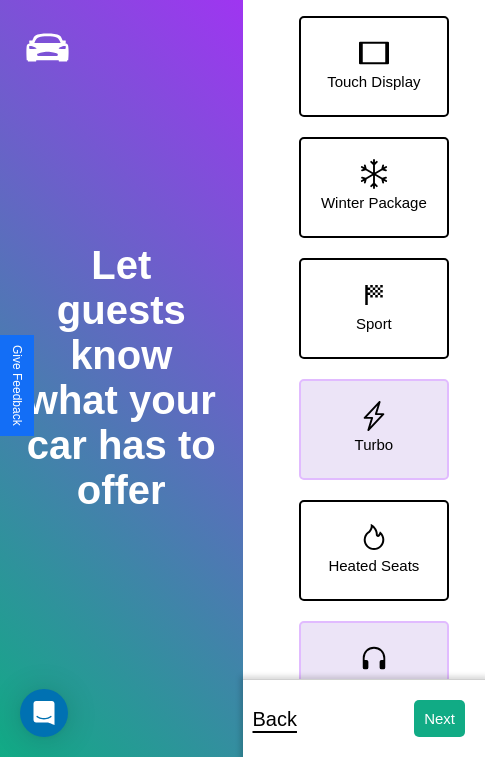 click 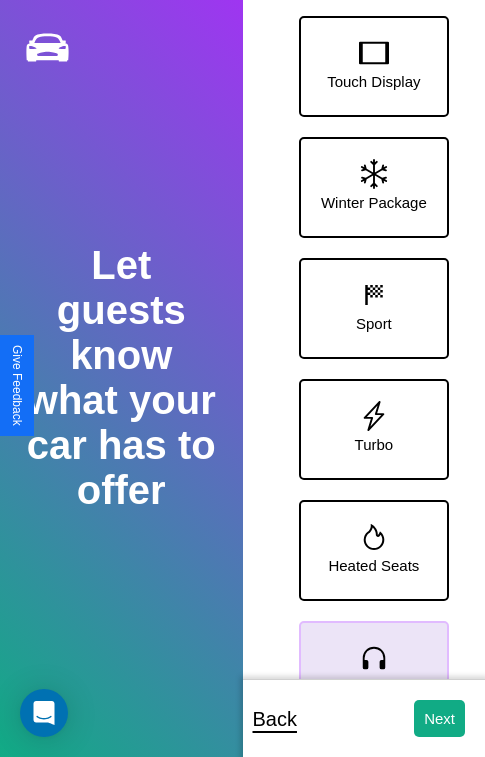 click 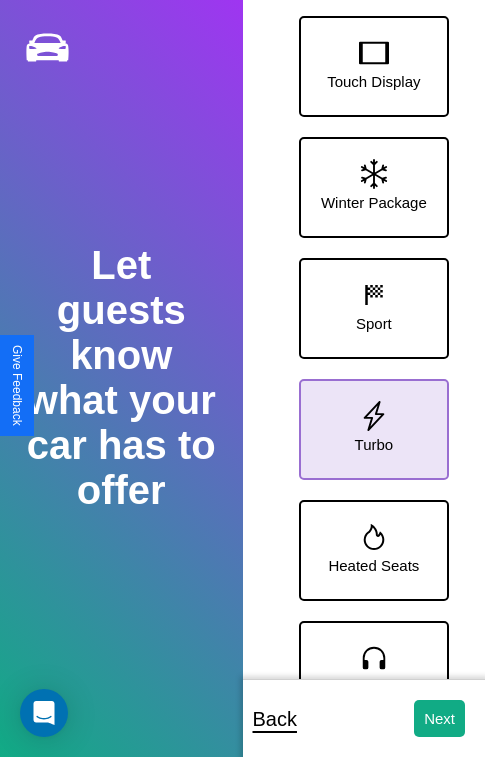 click 